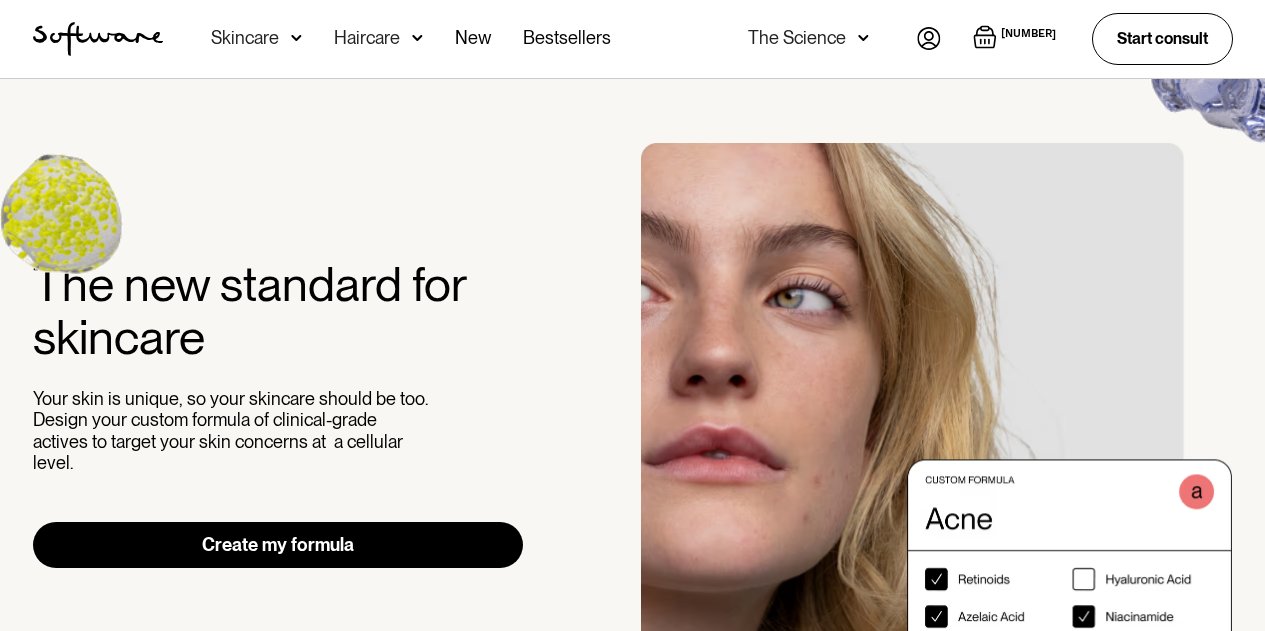 scroll, scrollTop: 0, scrollLeft: 0, axis: both 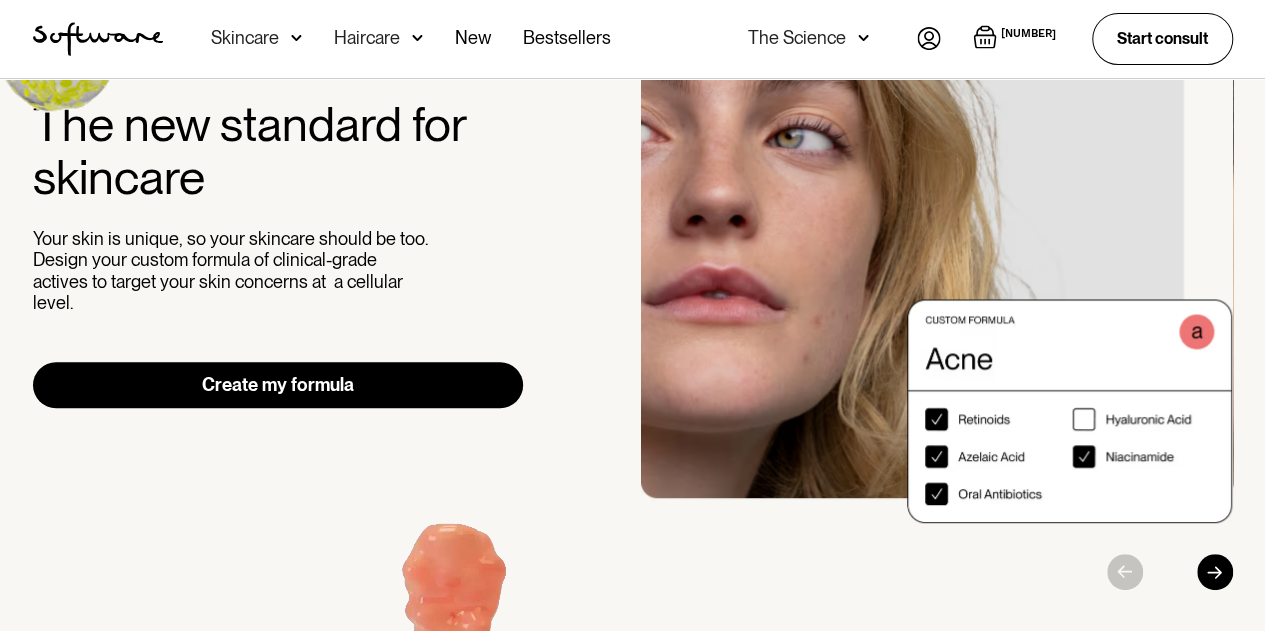 click on "The new standard for skincare Your skin is unique, so your skincare should be too. Design your custom formula of clinical-grade actives to target your skin concerns at  a cellular level. Create my formula" at bounding box center (633, 286) 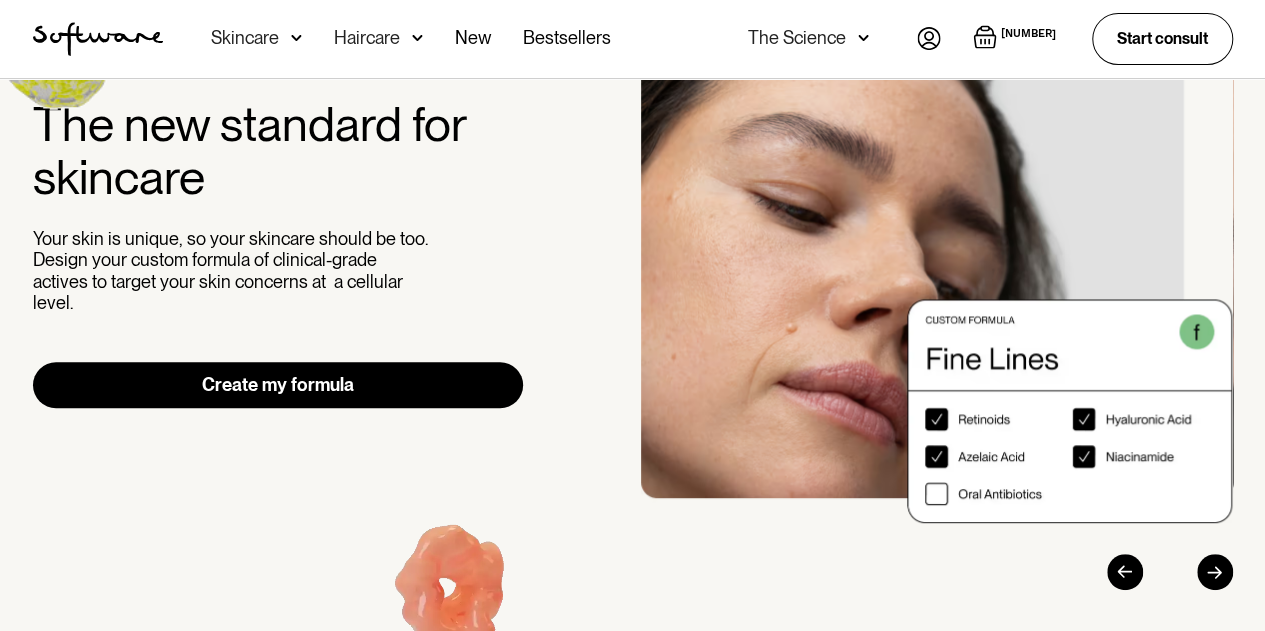 click on "Create my formula" at bounding box center [278, 385] 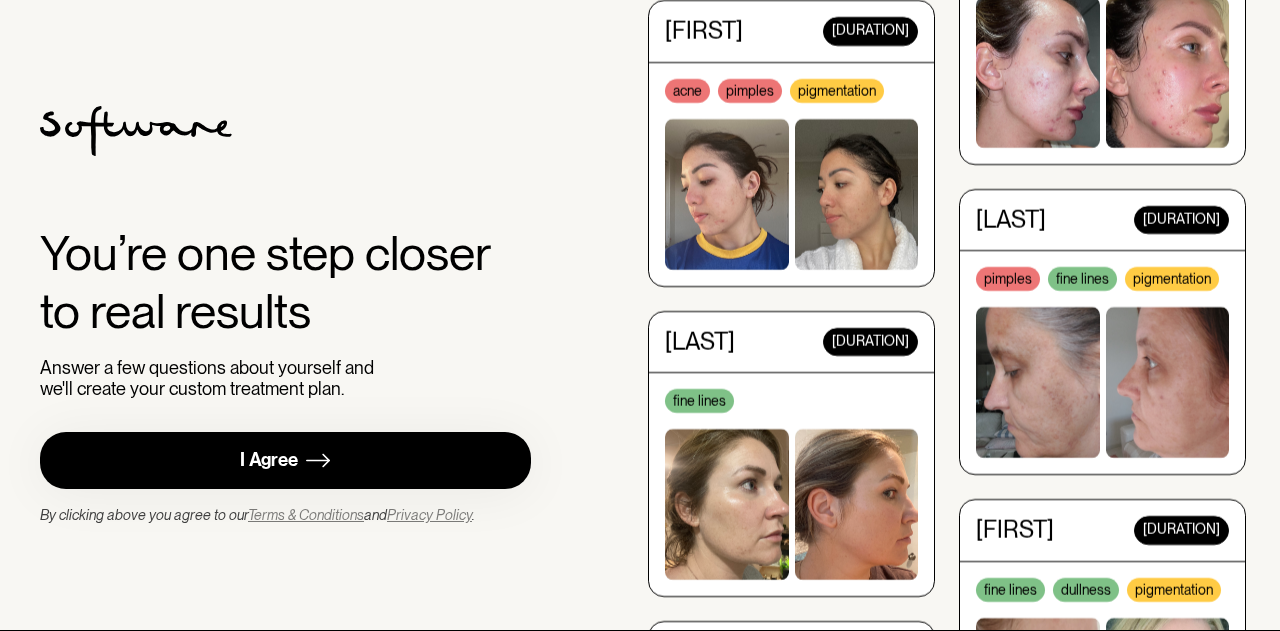 scroll, scrollTop: 0, scrollLeft: 0, axis: both 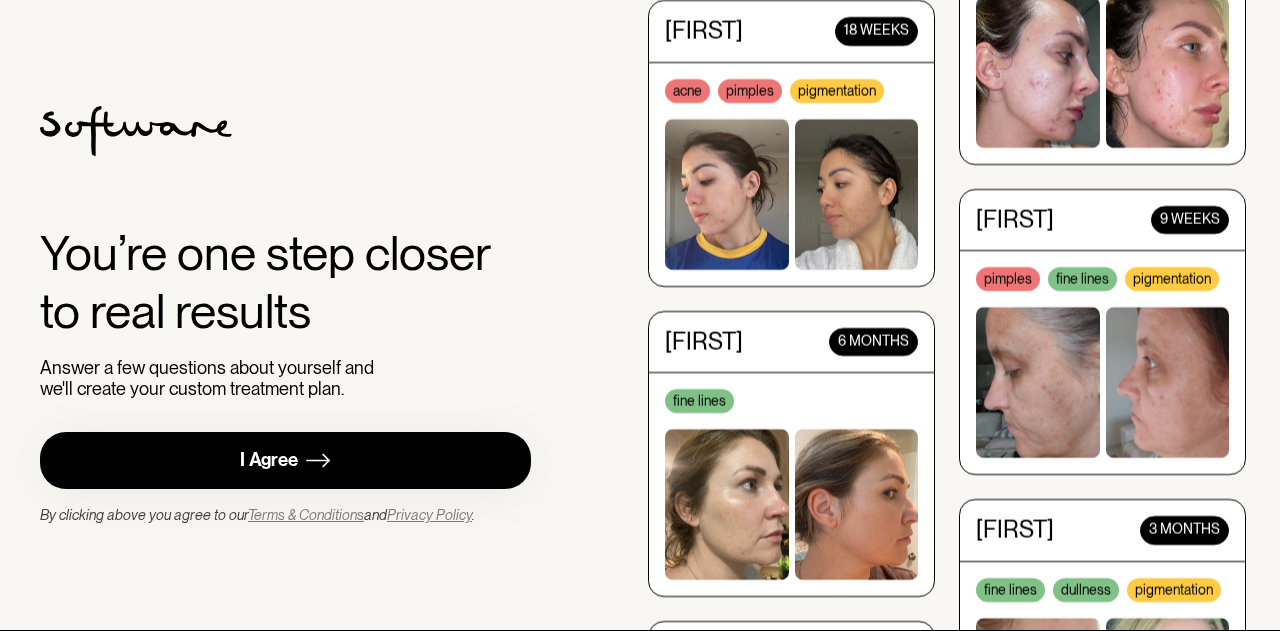 drag, startPoint x: 172, startPoint y: 386, endPoint x: 298, endPoint y: 413, distance: 128.86038 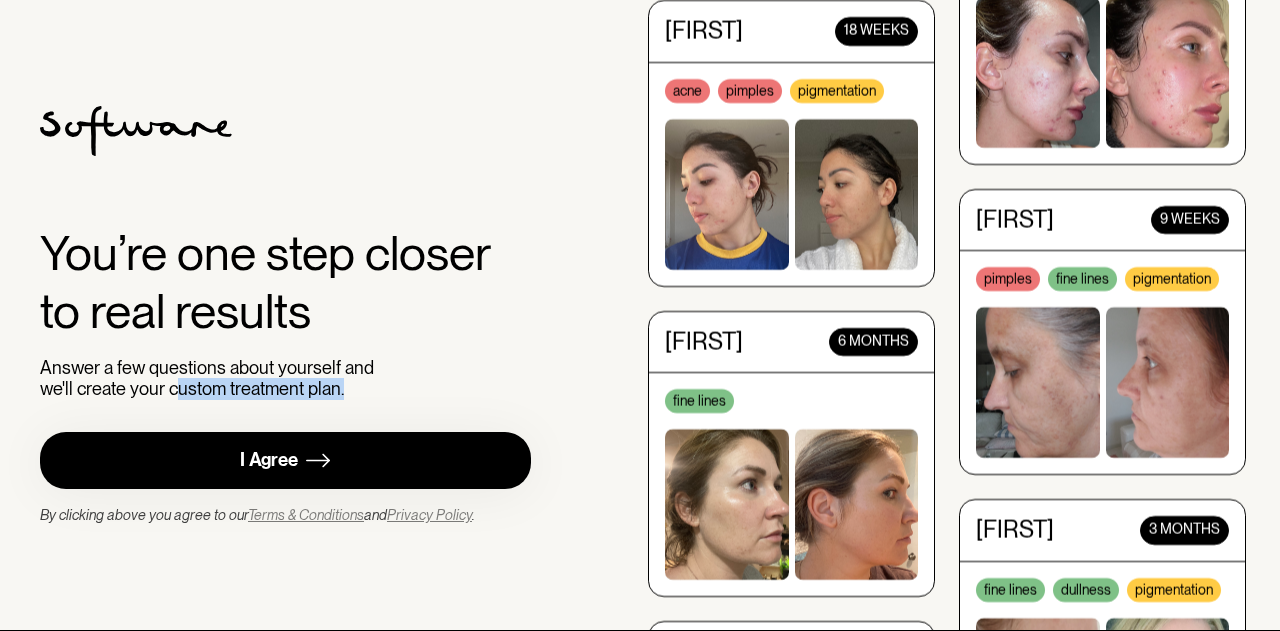 click on "You’re one step closer to real results Answer a few questions about yourself and we'll create your custom treatment plan. I Agree By clicking above you agree to our  Terms & Conditions  and  Privacy Policy ." at bounding box center [285, 315] 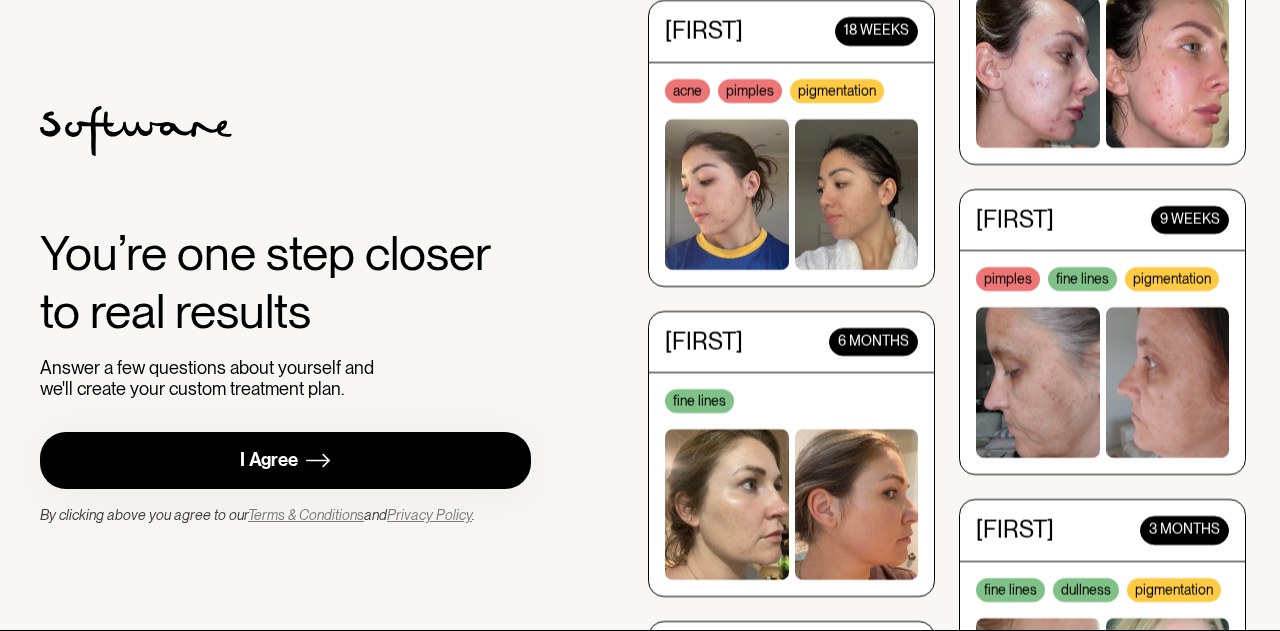 click on "I Agree" at bounding box center [285, 460] 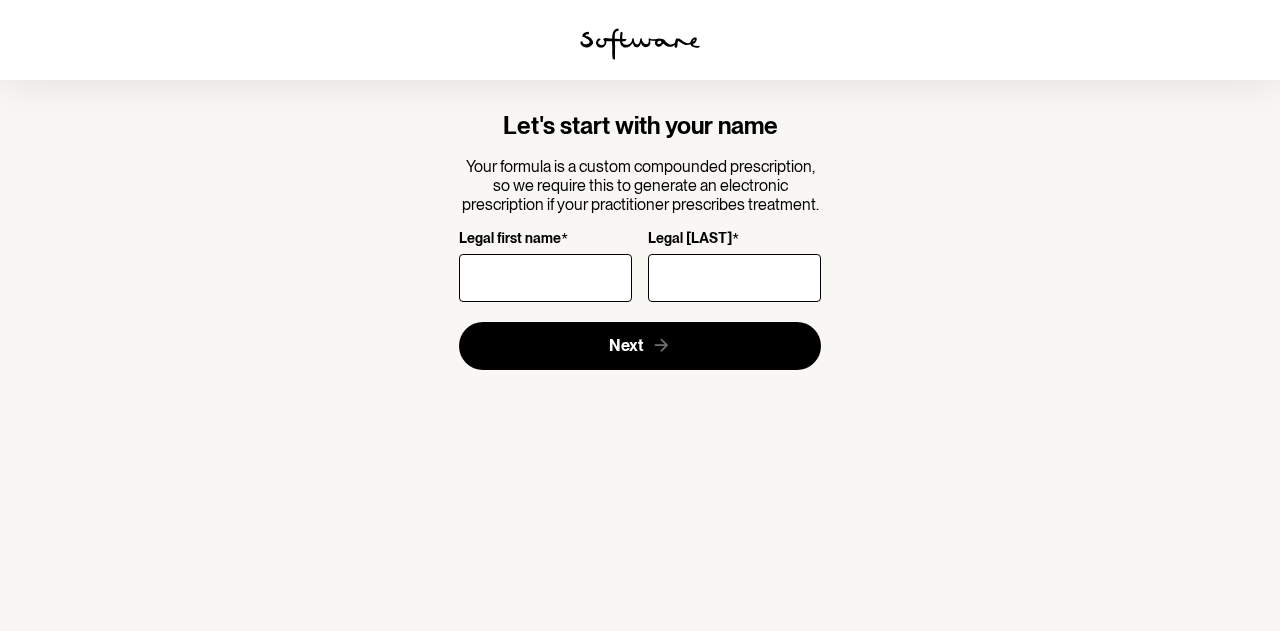 scroll, scrollTop: 0, scrollLeft: 0, axis: both 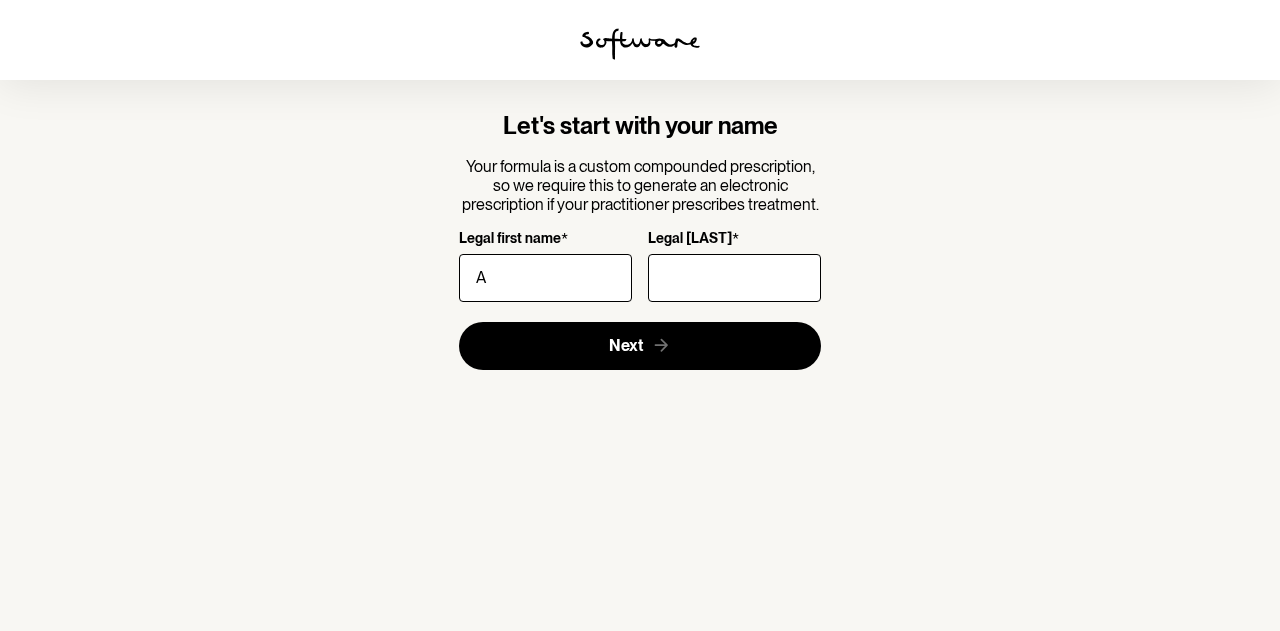 type on "[FIRST]" 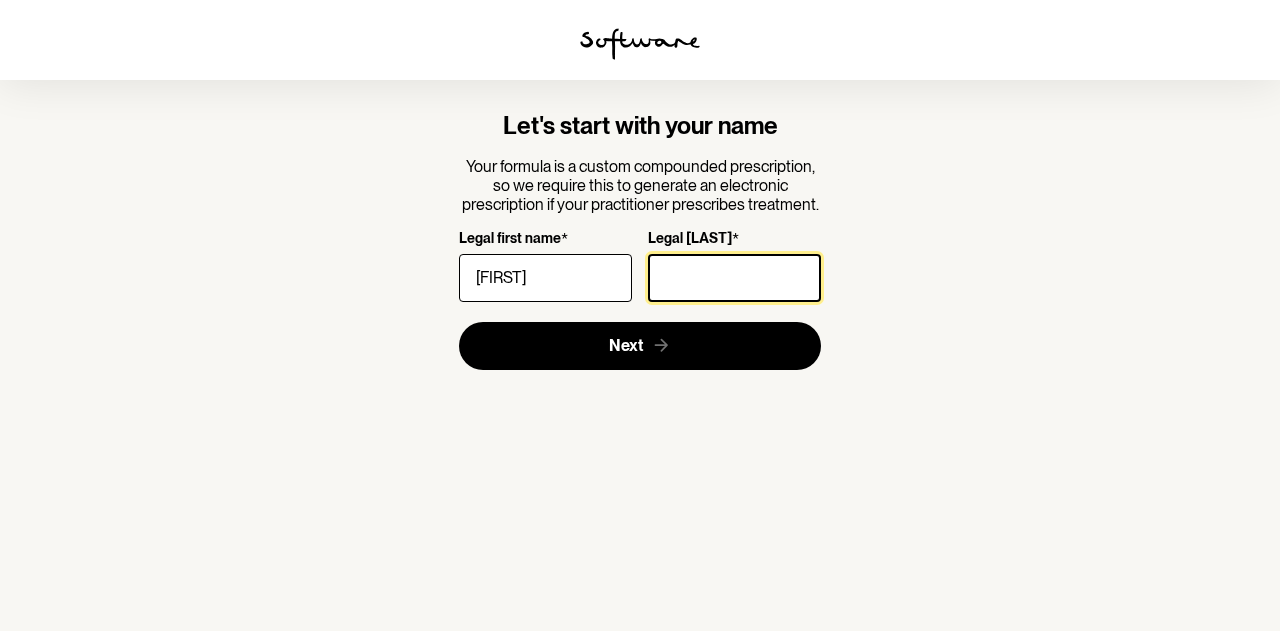 click on "Legal [LAST] *" at bounding box center (734, 278) 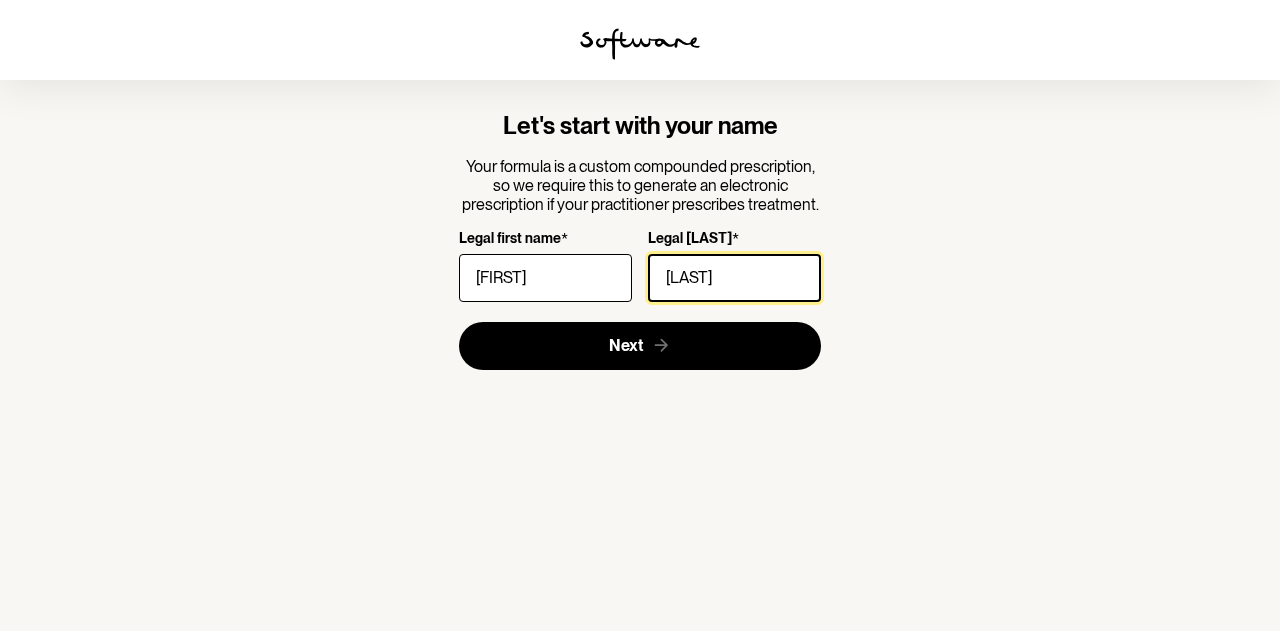 type on "[LAST]" 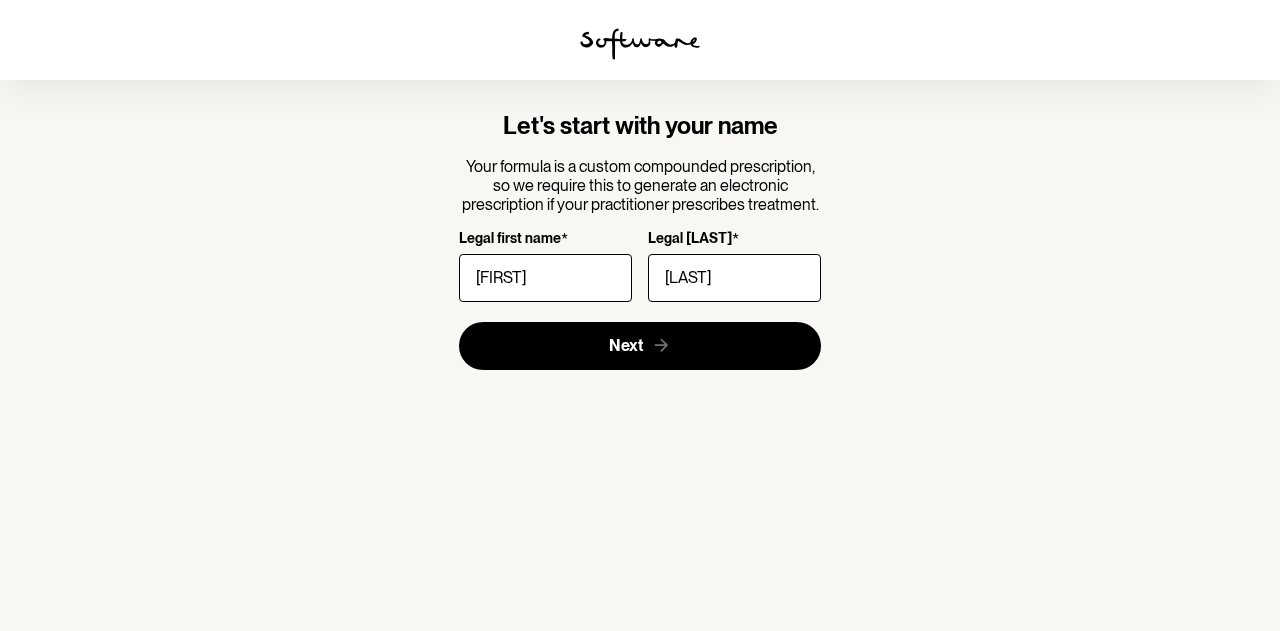 click on "Let's start with your name Your formula is a custom compounded prescription, so we require this to generate an electronic prescription if your practitioner prescribes treatment. Legal first name * [FIRST] Legal [LAST] * [LAST] Next" at bounding box center (640, 241) 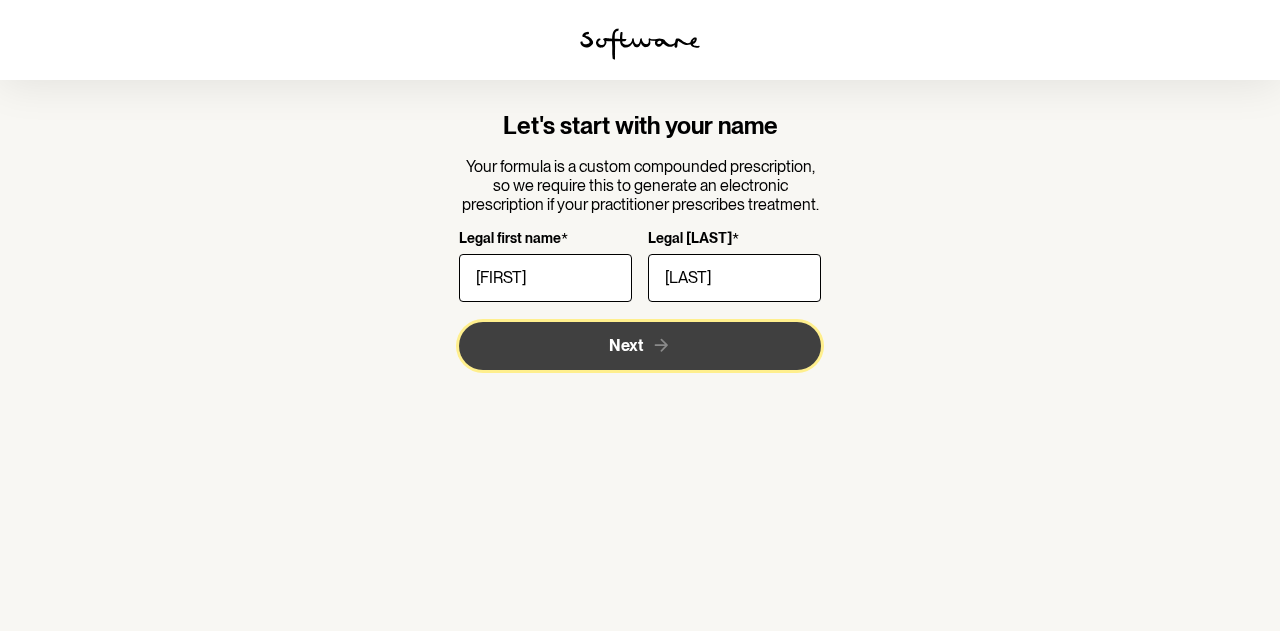 click on "Next" at bounding box center (640, 346) 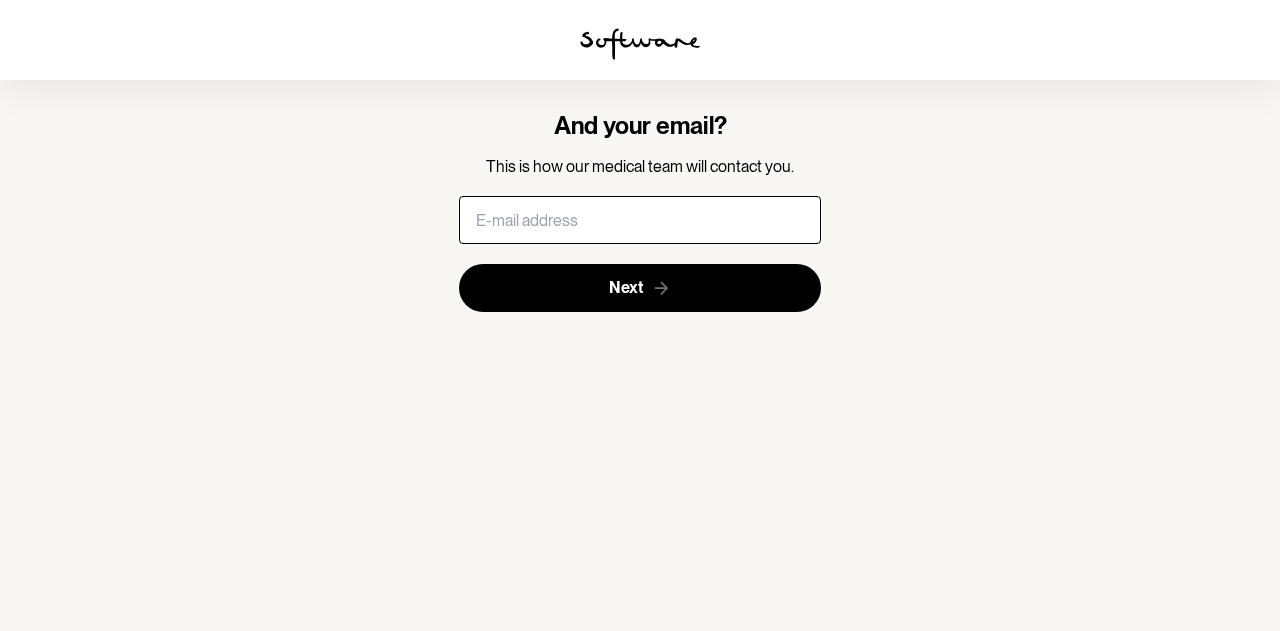click at bounding box center [640, 220] 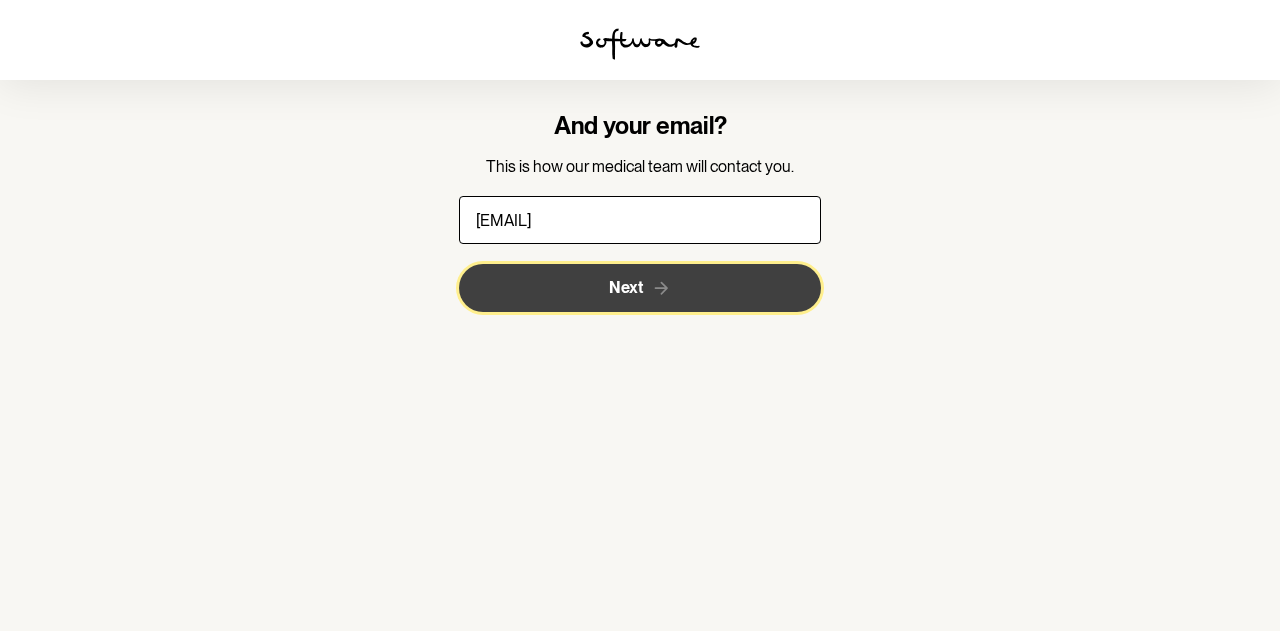click on "Next" at bounding box center [640, 288] 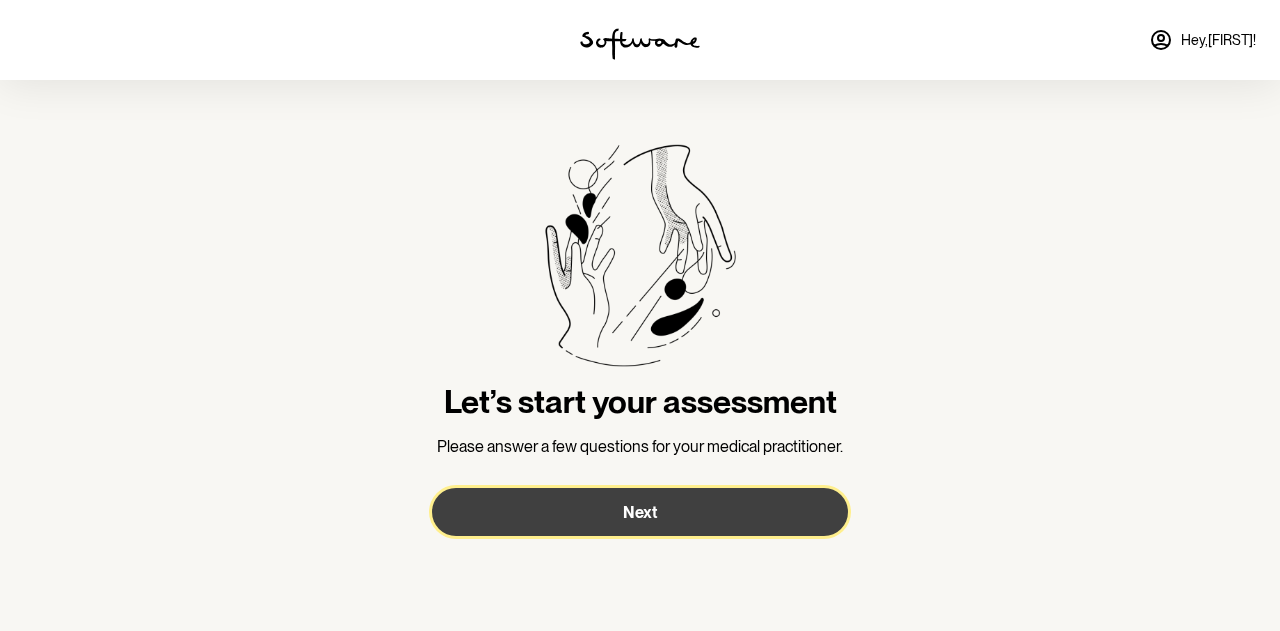 click on "Next" at bounding box center (640, 512) 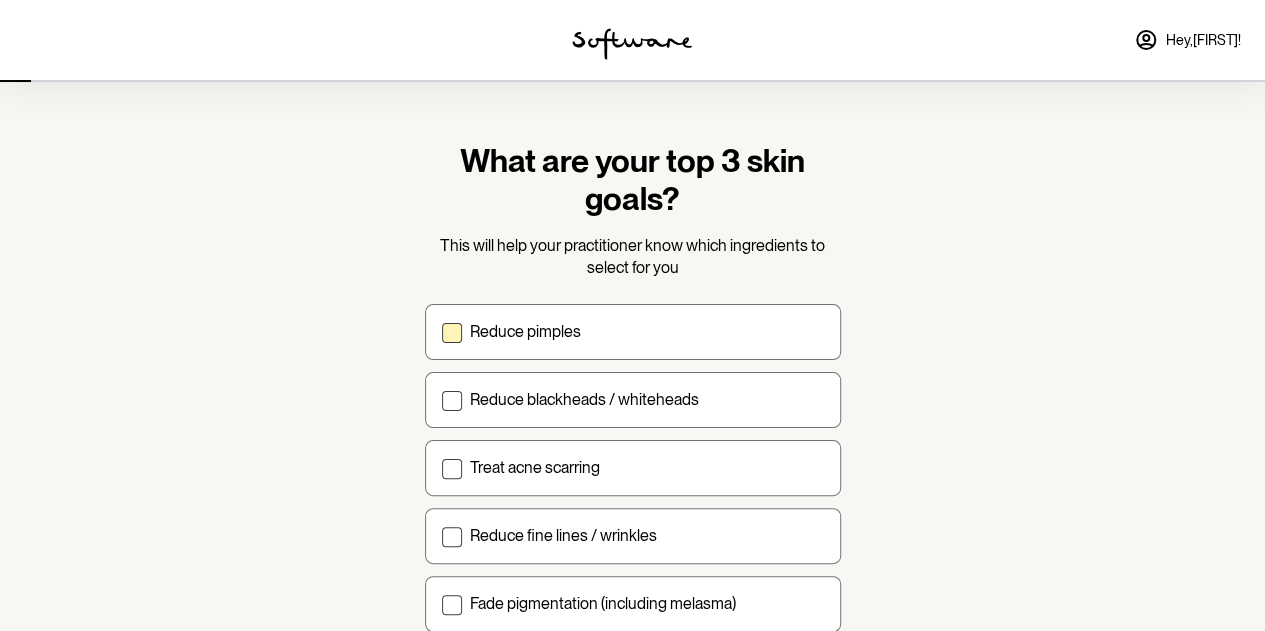 scroll, scrollTop: 3, scrollLeft: 0, axis: vertical 